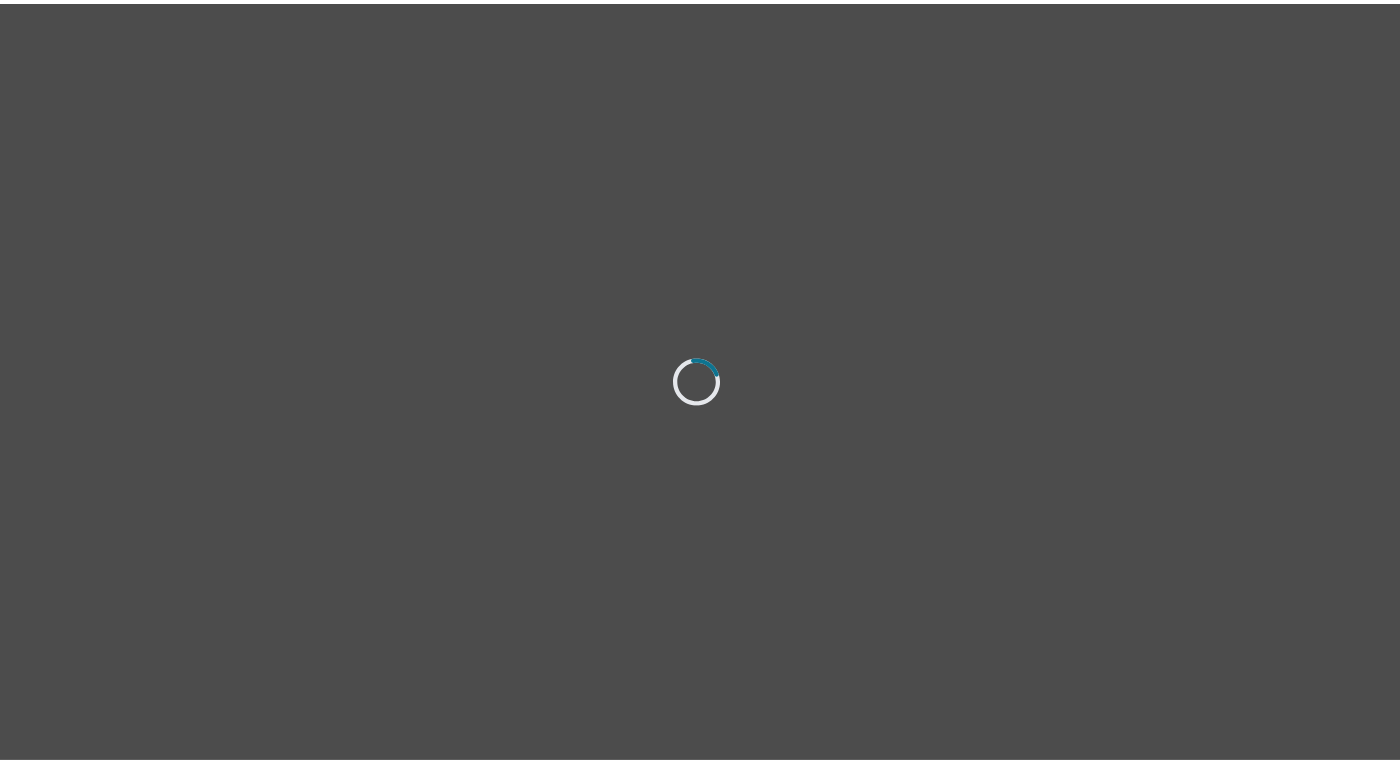 scroll, scrollTop: 0, scrollLeft: 0, axis: both 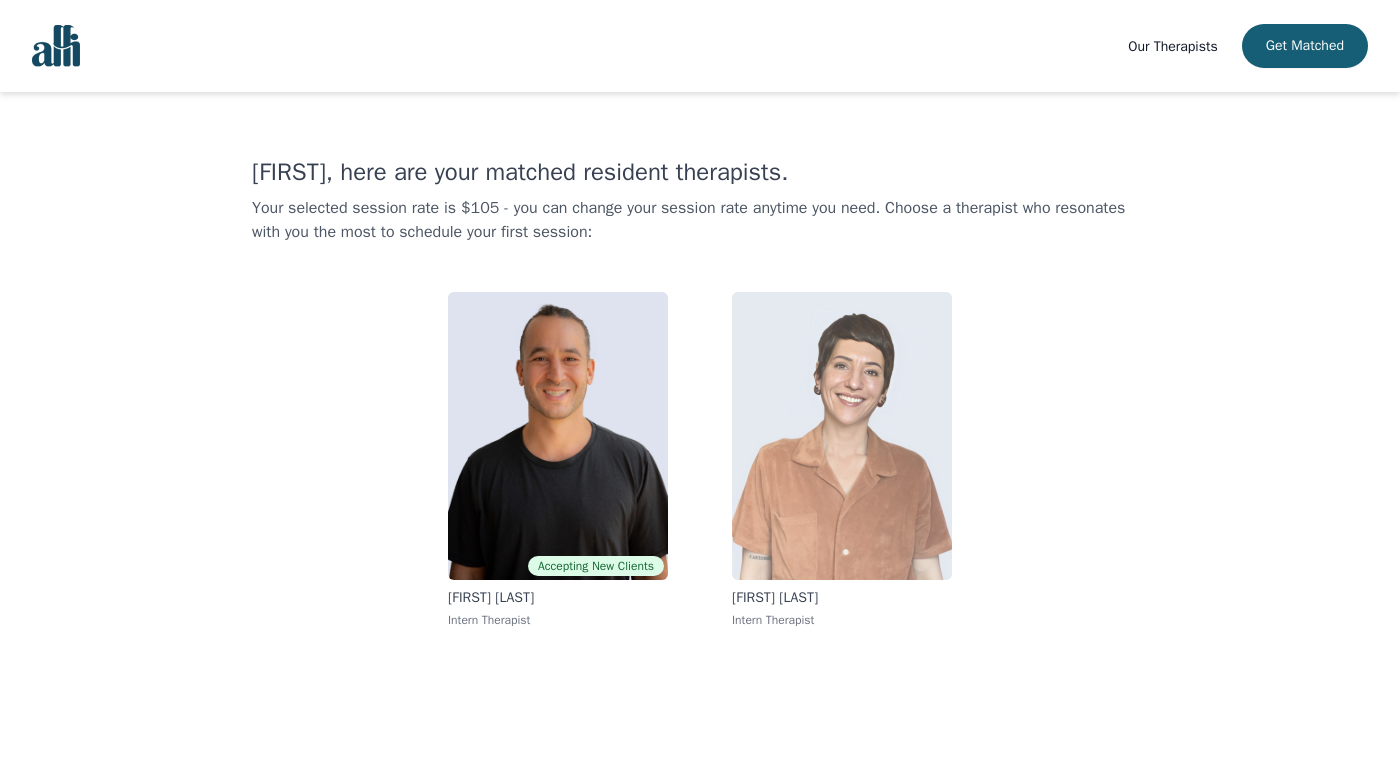 click at bounding box center [842, 436] 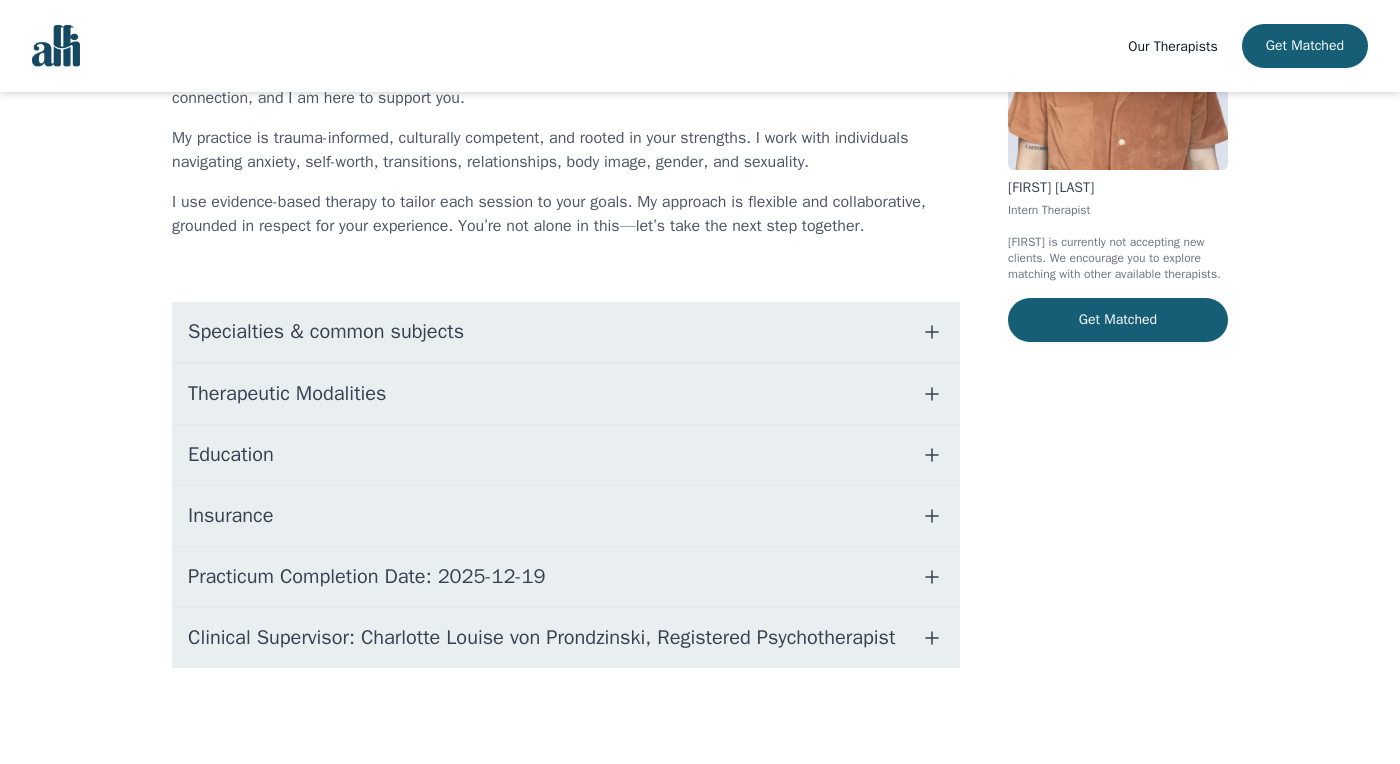 scroll, scrollTop: 286, scrollLeft: 0, axis: vertical 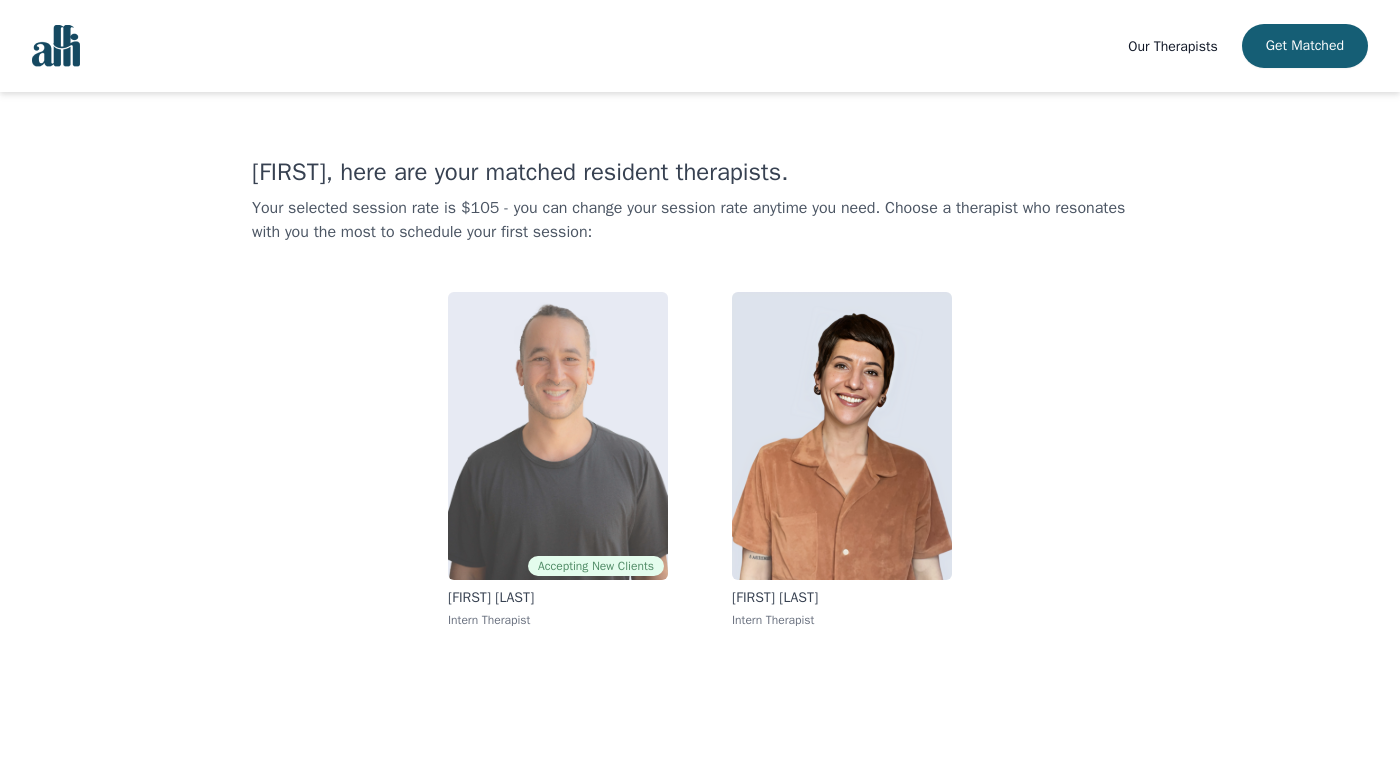 click at bounding box center (558, 436) 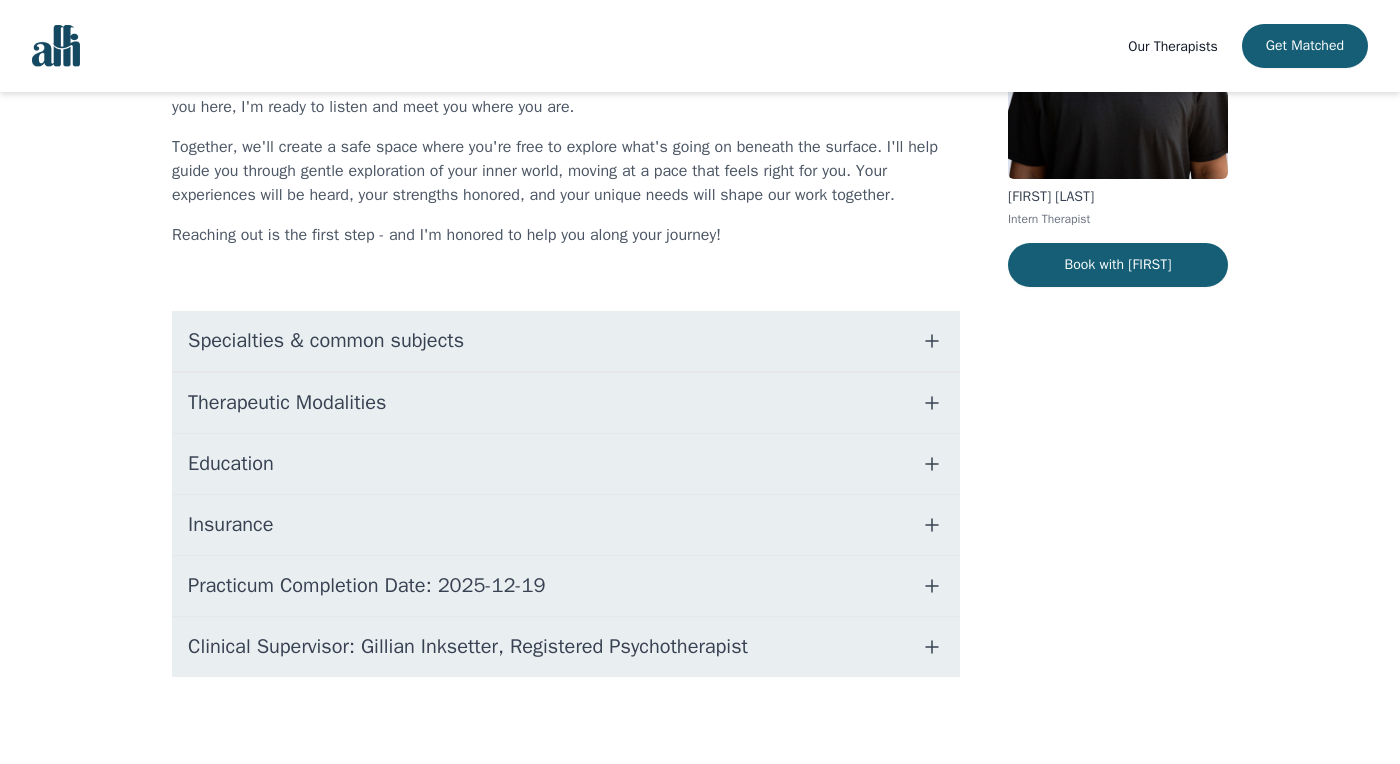 scroll, scrollTop: 258, scrollLeft: 0, axis: vertical 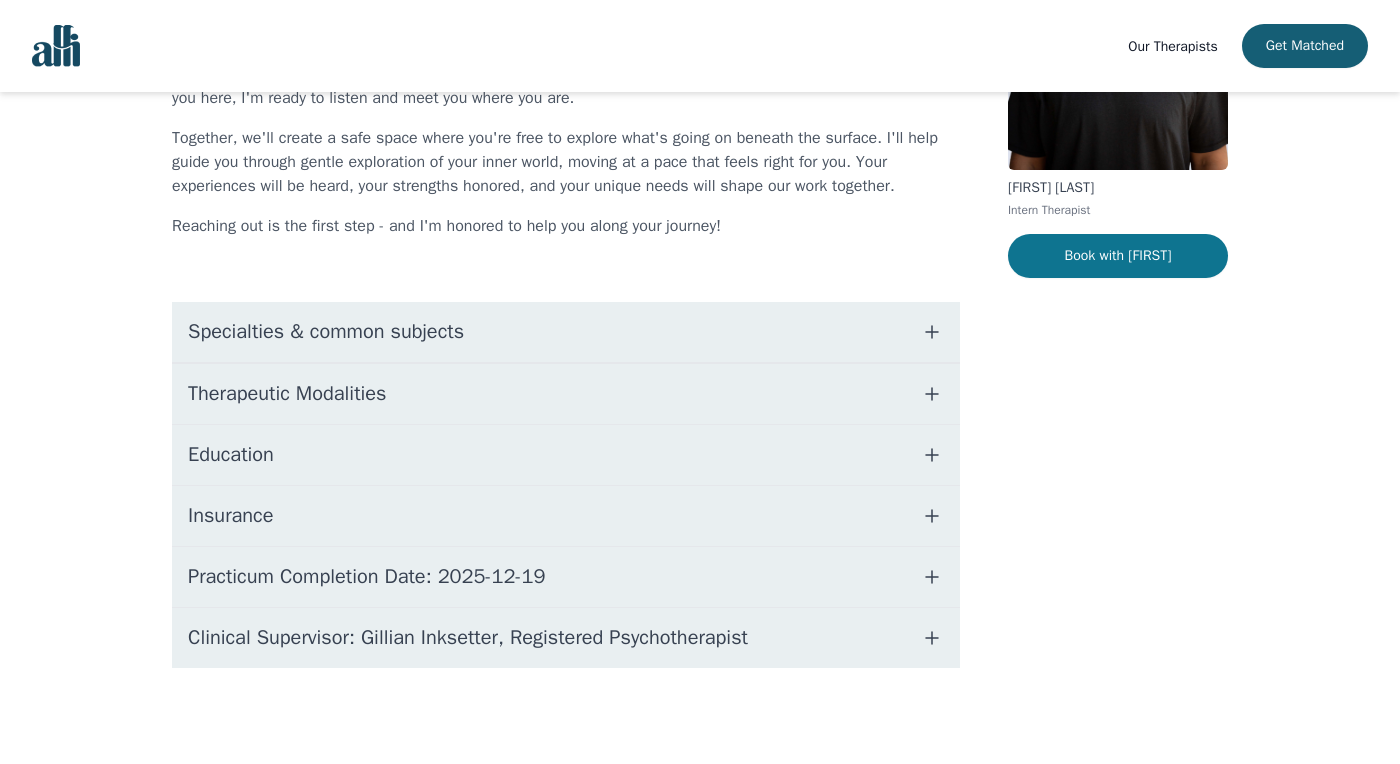 click on "Book with [FIRST]" at bounding box center [1118, 256] 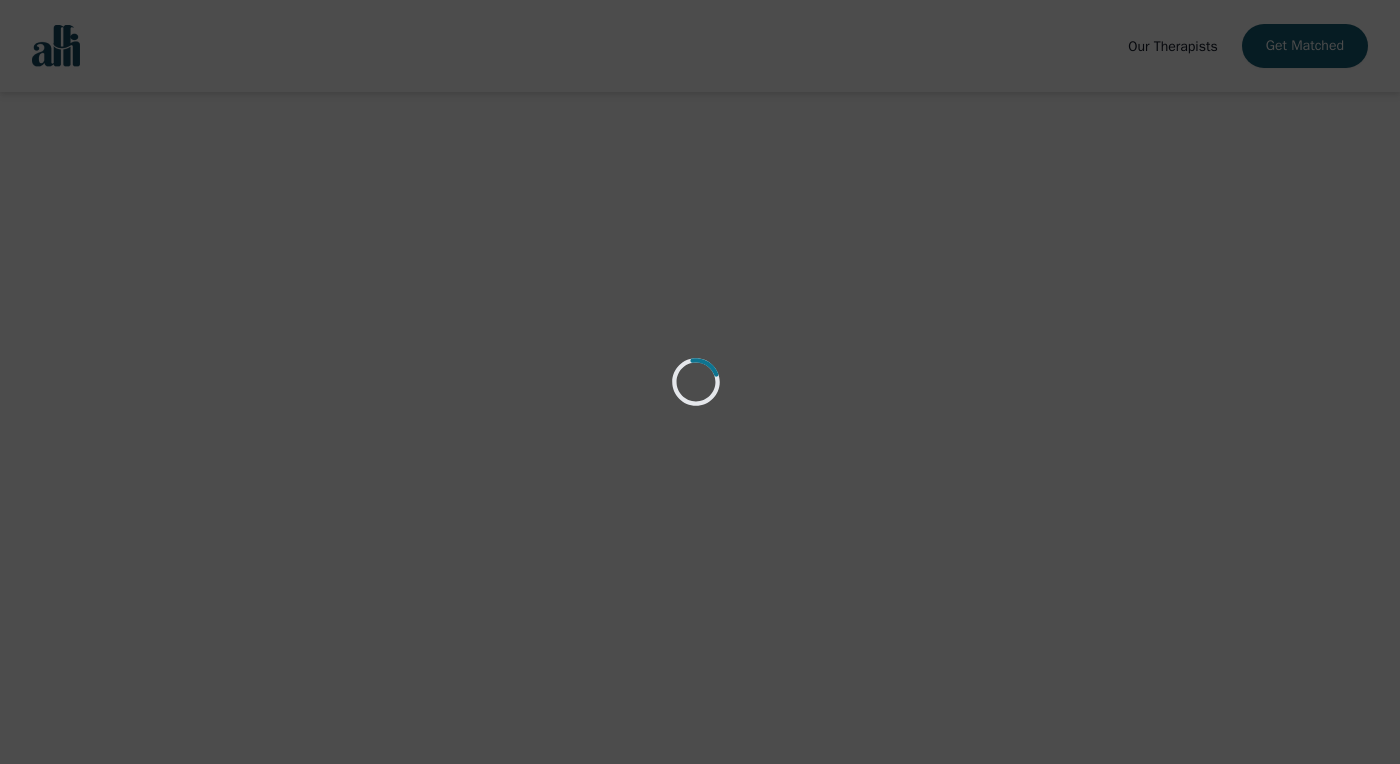 scroll, scrollTop: 0, scrollLeft: 0, axis: both 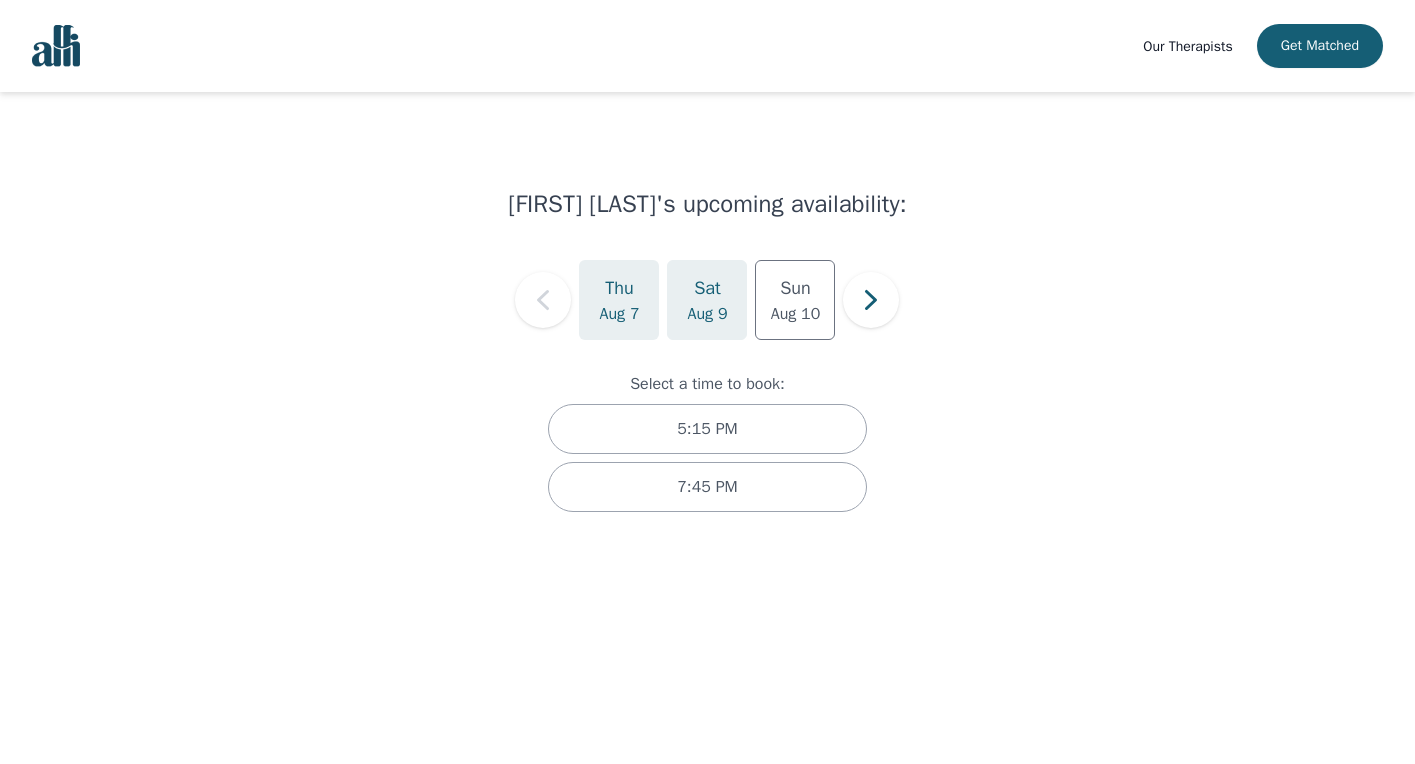 click on "Aug 9" at bounding box center (708, 314) 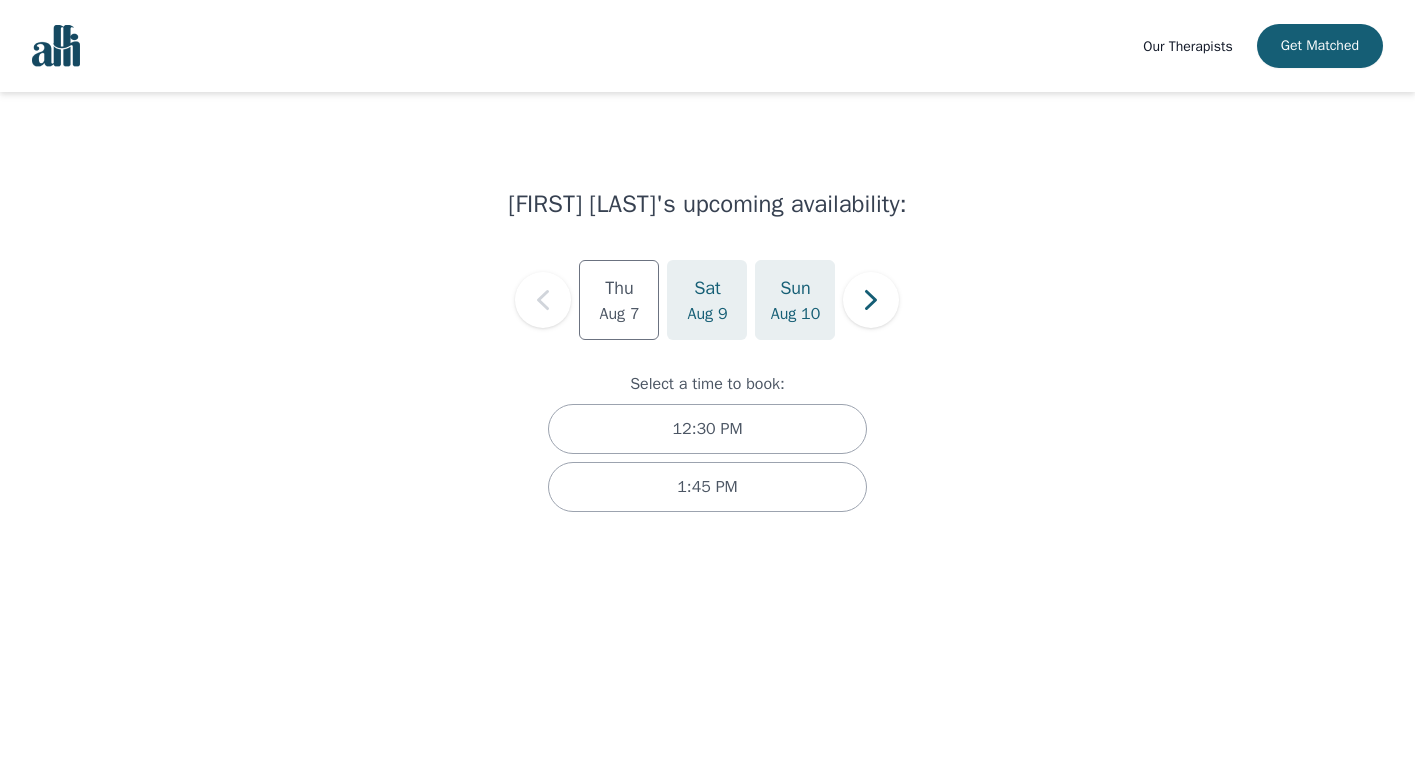 click on "Aug 10" at bounding box center (796, 314) 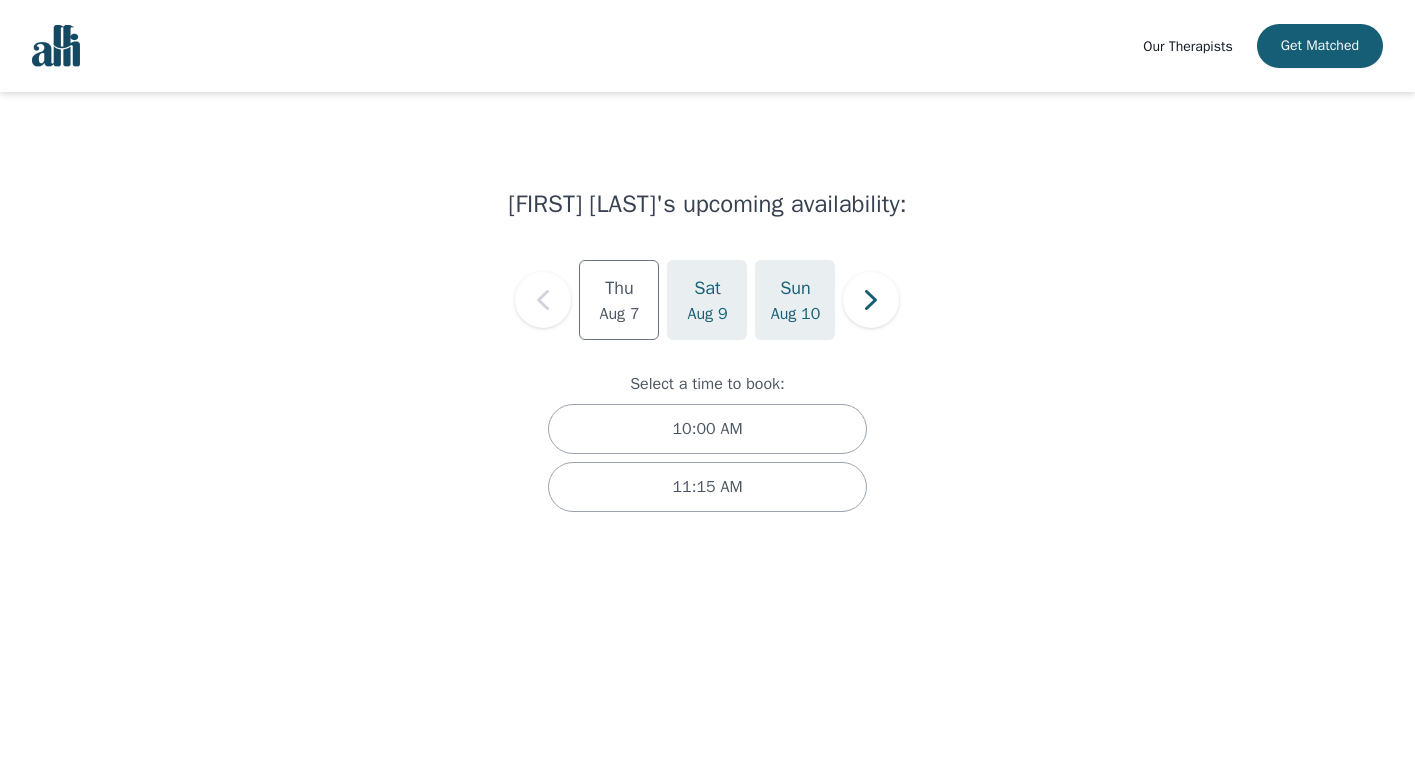 click on "Aug 9" at bounding box center (708, 314) 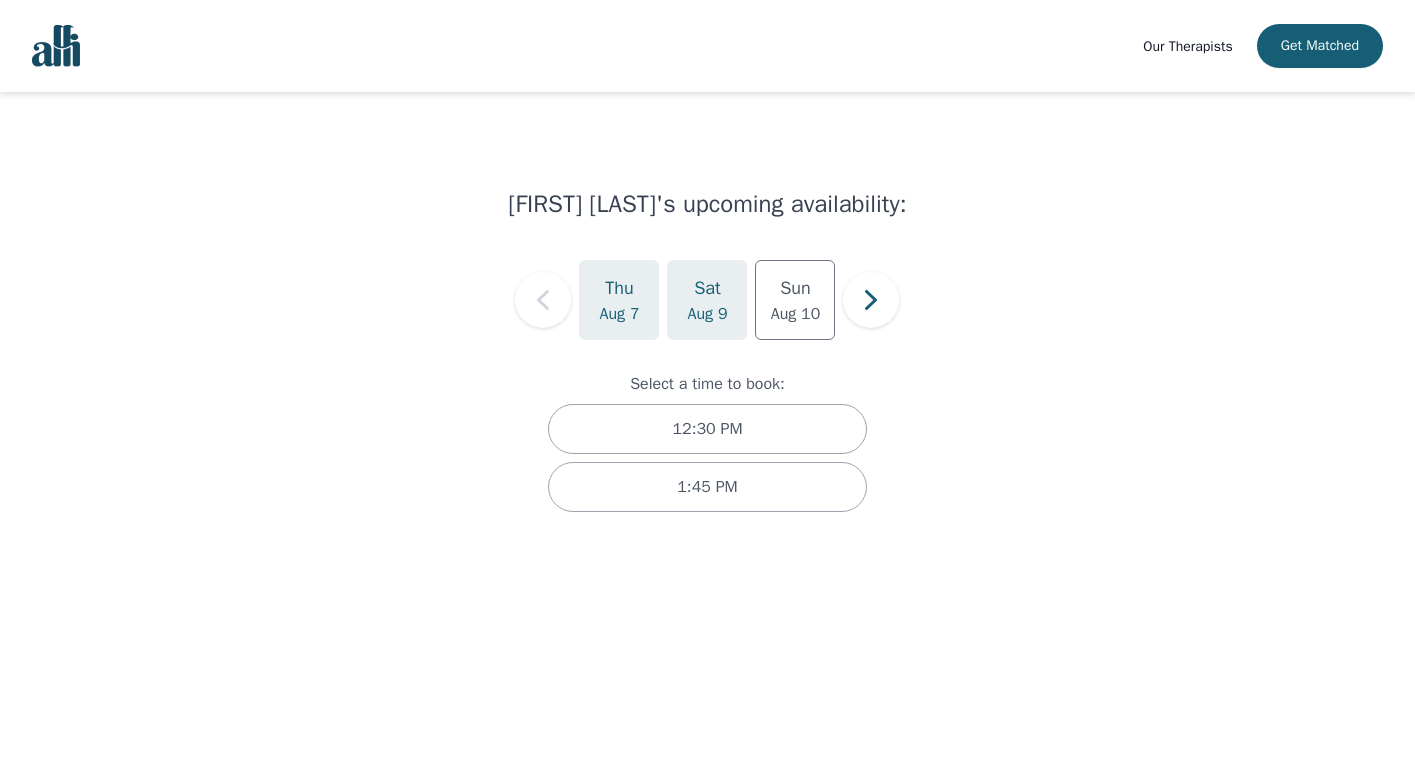 click on "Thu" at bounding box center (619, 288) 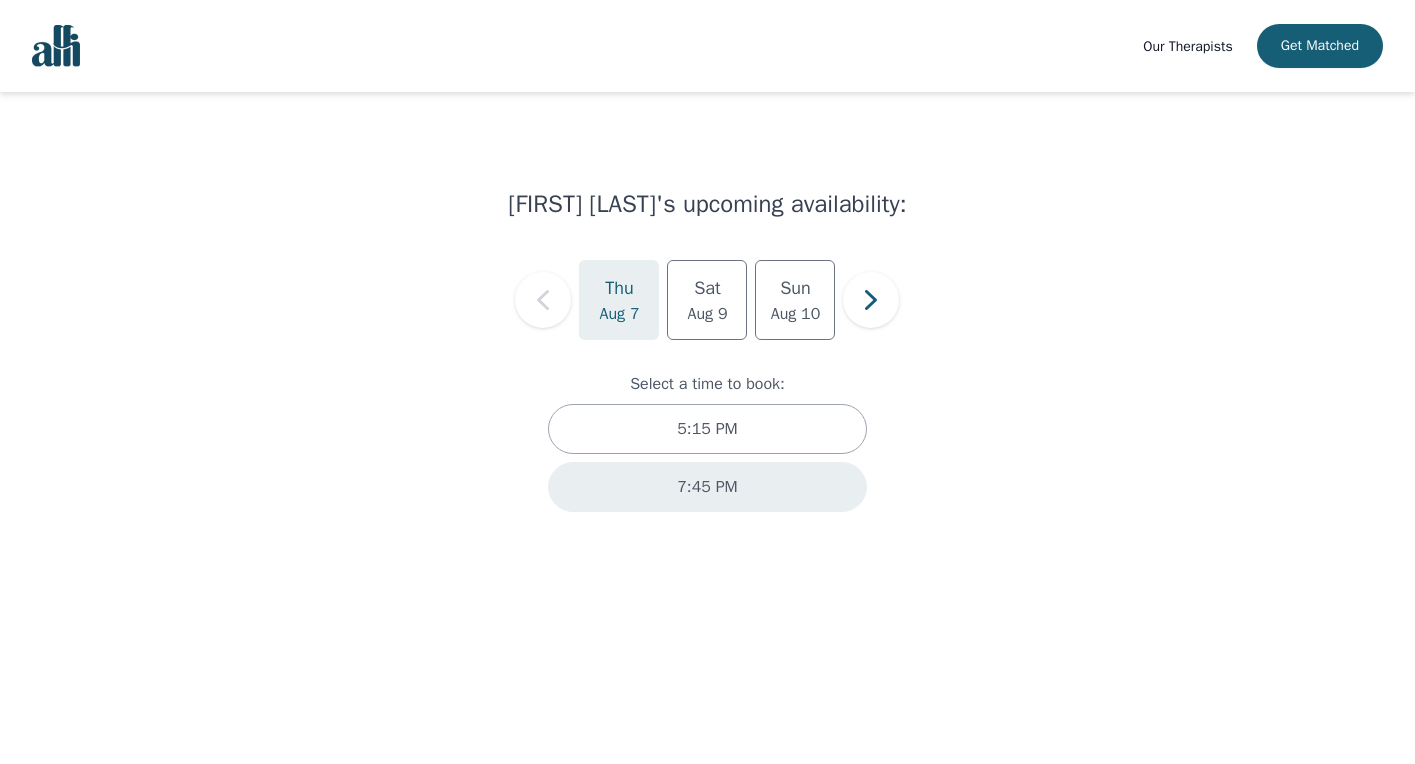 click on "7:45 PM" at bounding box center [707, 487] 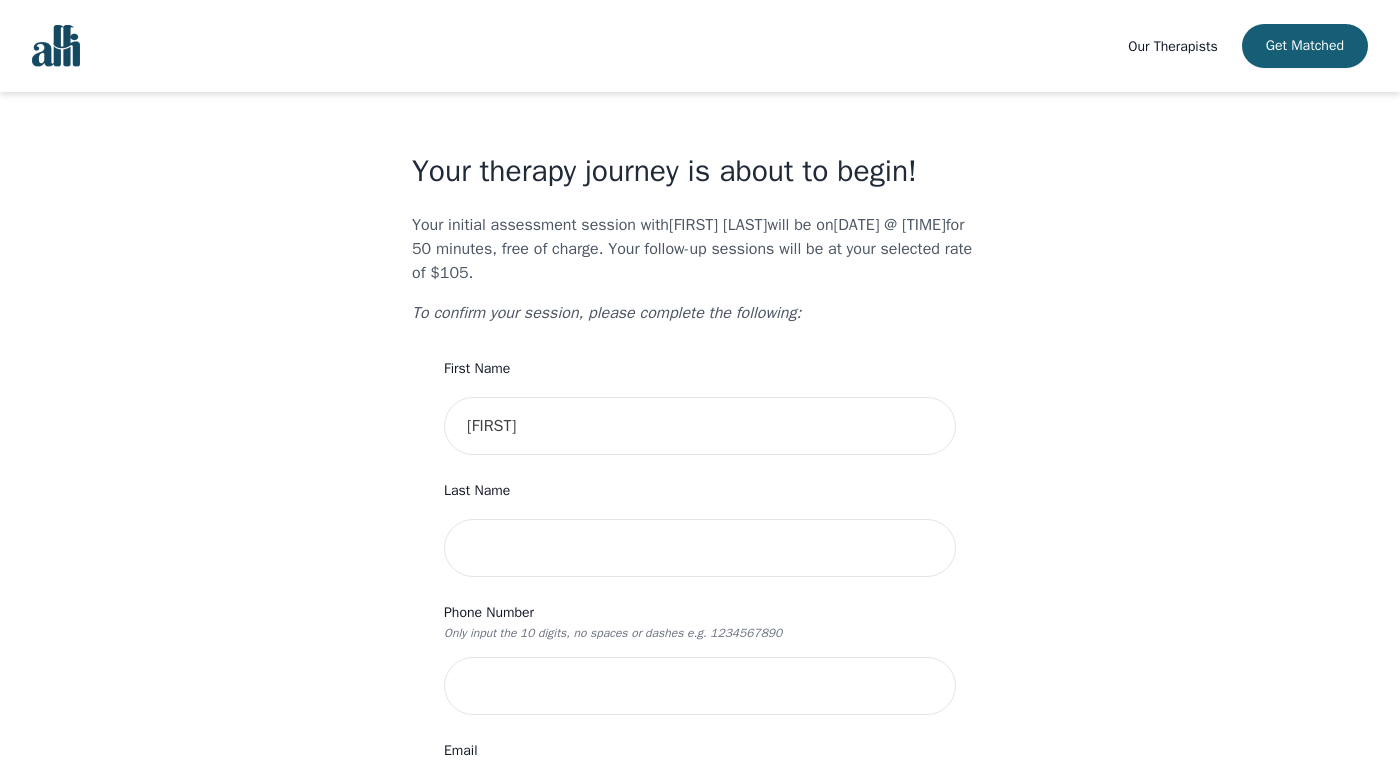scroll, scrollTop: 0, scrollLeft: 0, axis: both 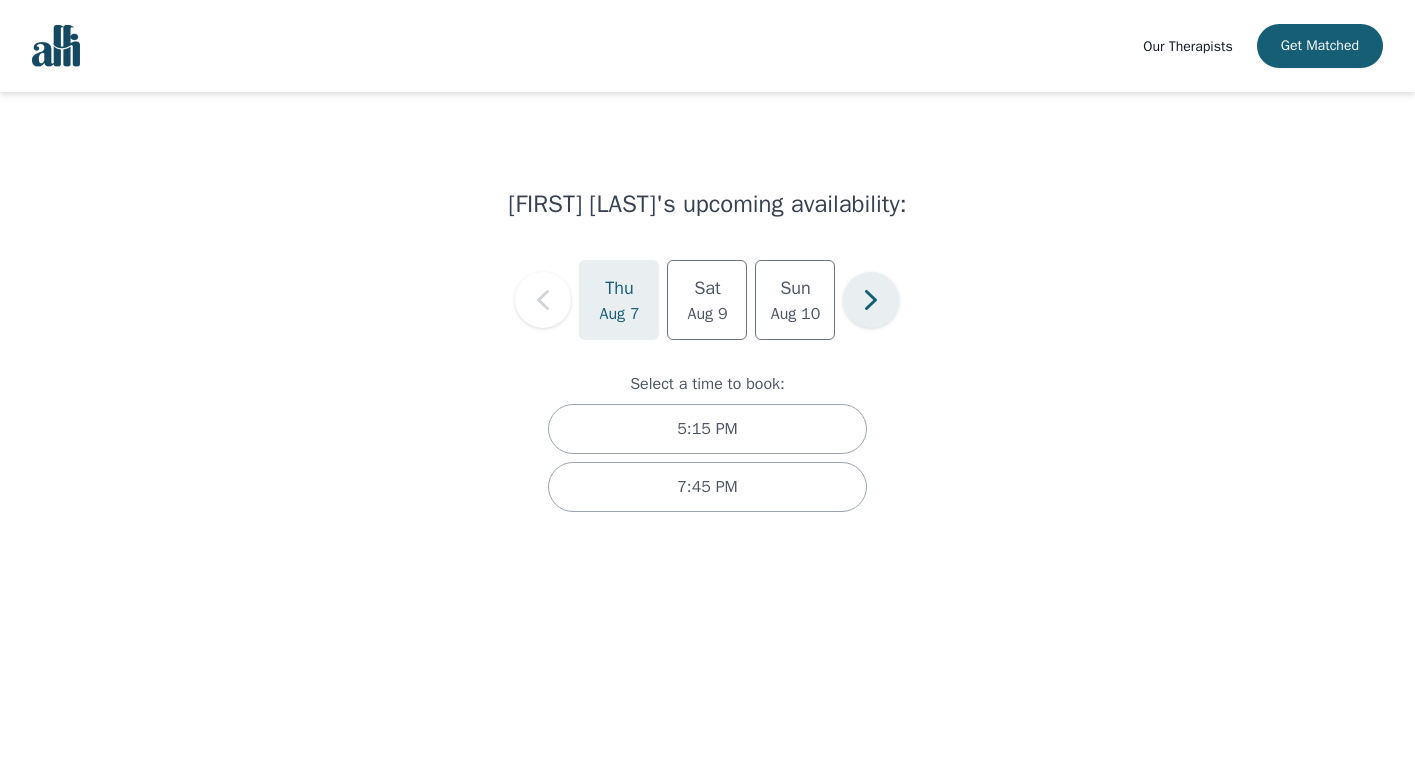 click 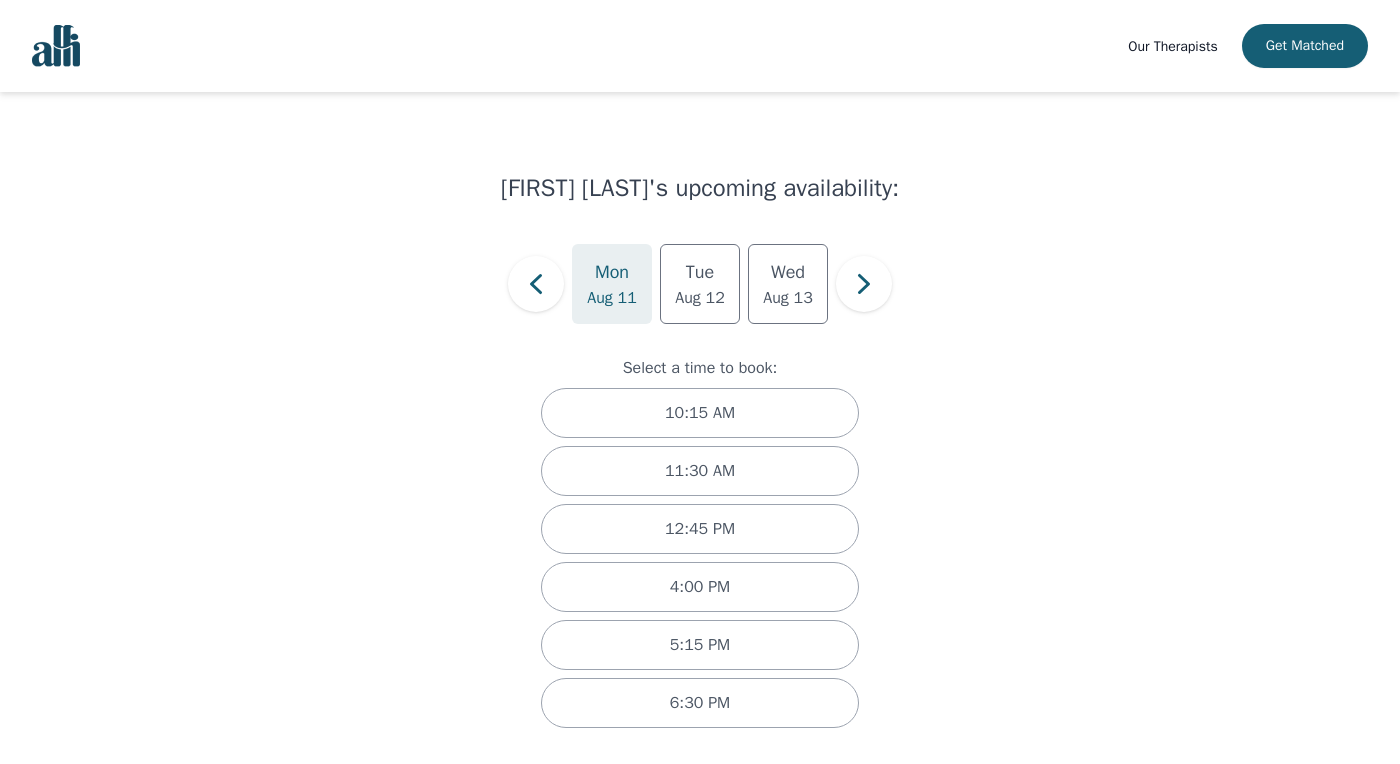 scroll, scrollTop: 20, scrollLeft: 0, axis: vertical 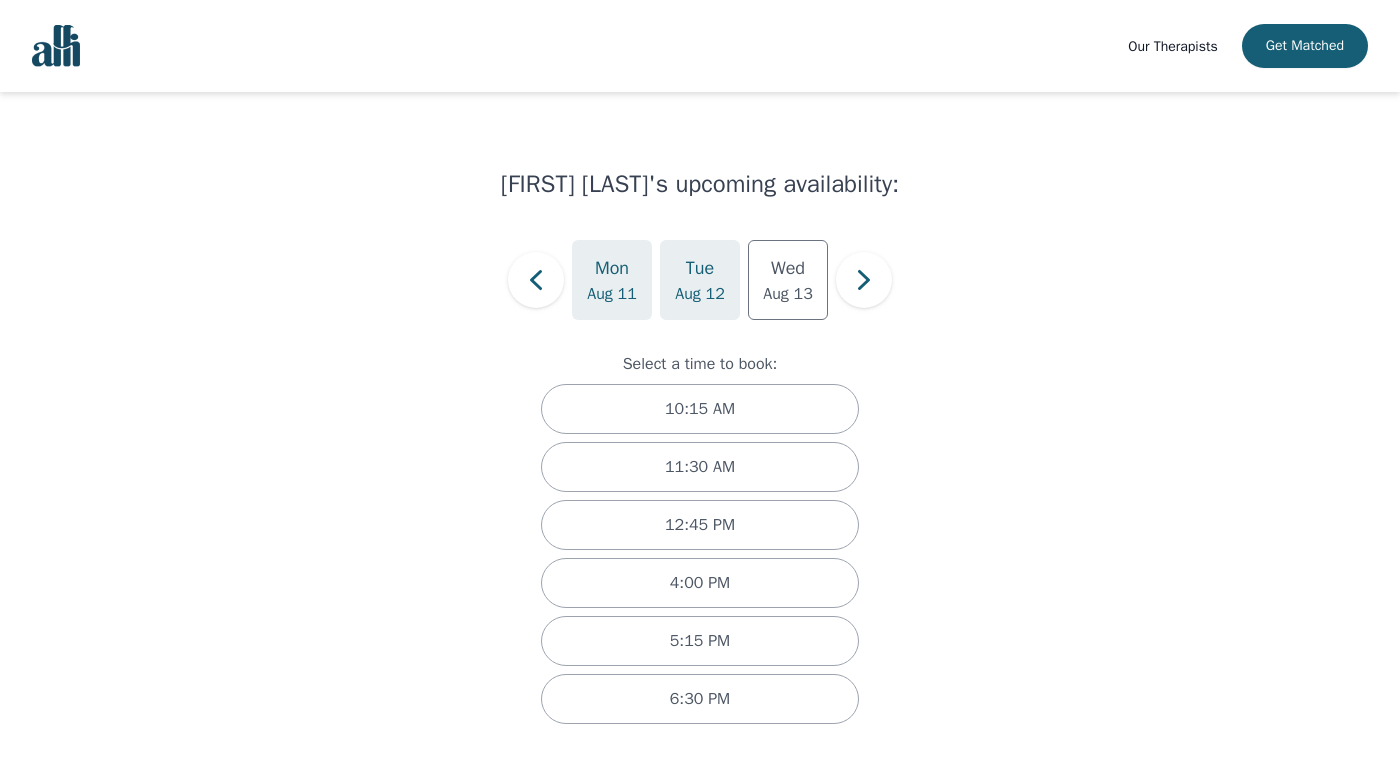 click on "Tue" at bounding box center (700, 268) 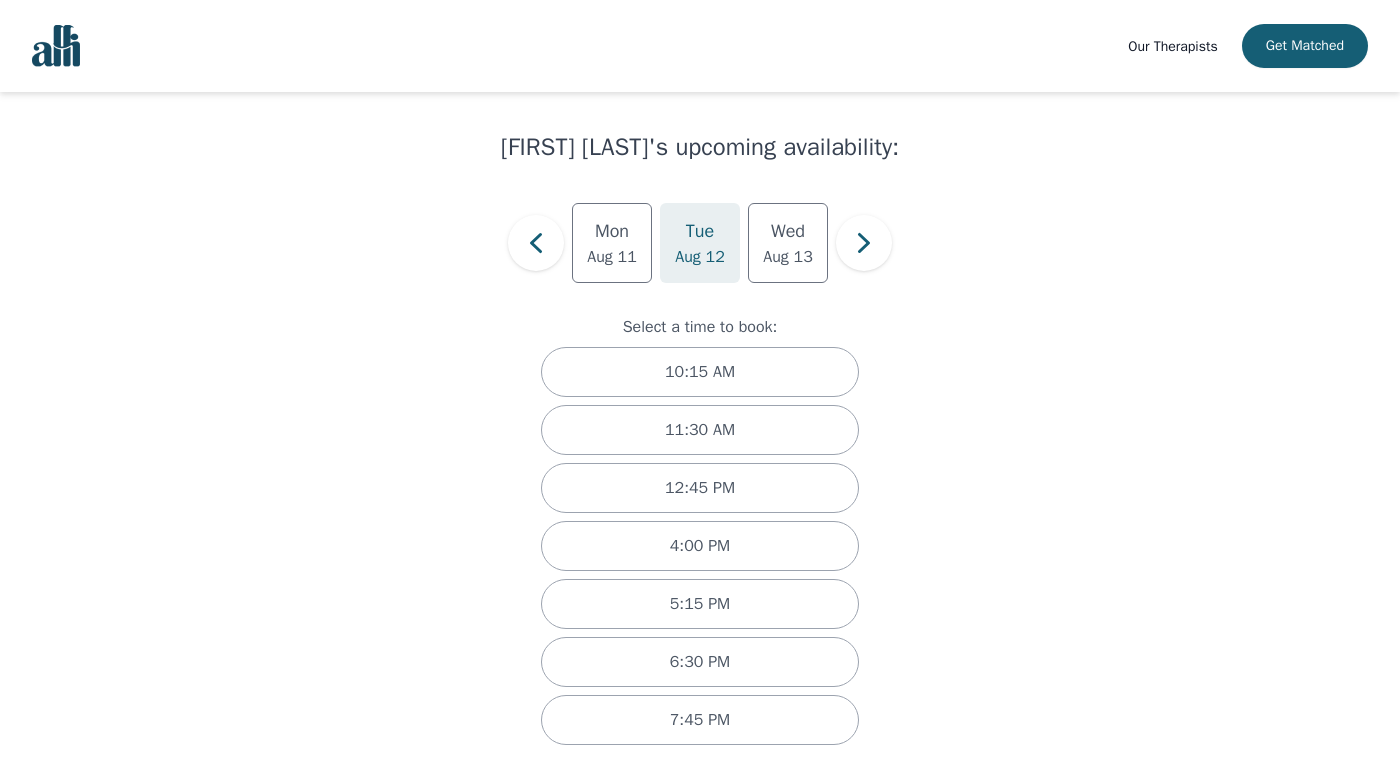 scroll, scrollTop: 78, scrollLeft: 0, axis: vertical 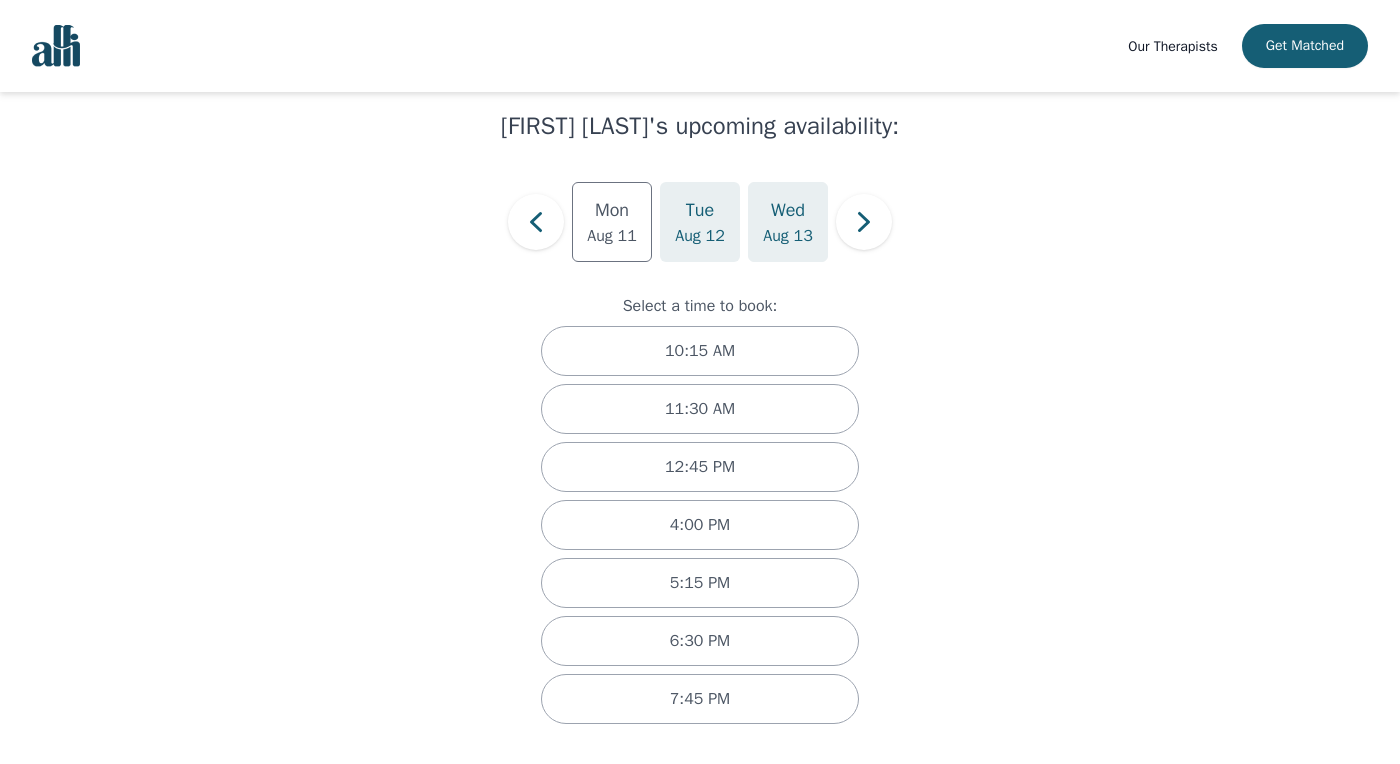 click on "Aug 13" at bounding box center [788, 236] 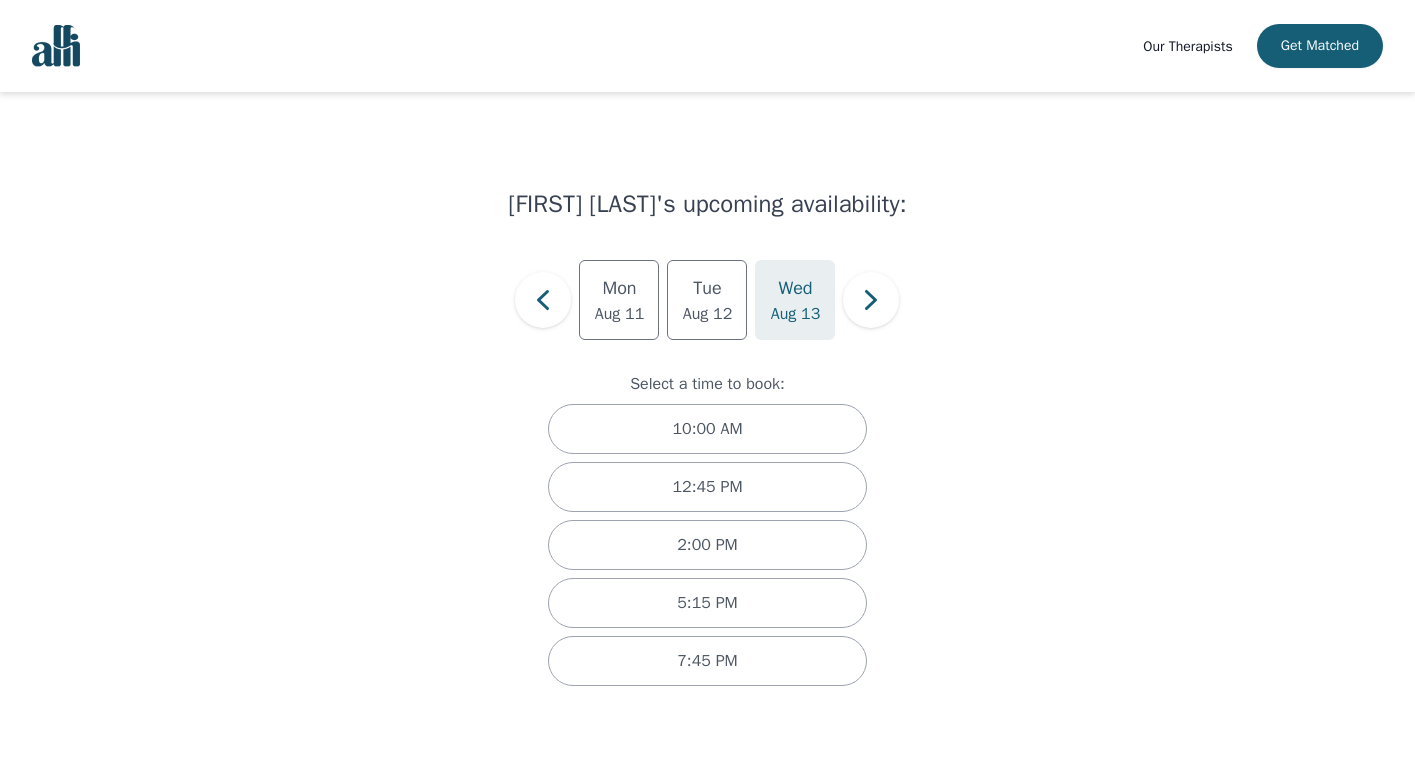 click on "Our Therapists" at bounding box center (1187, 46) 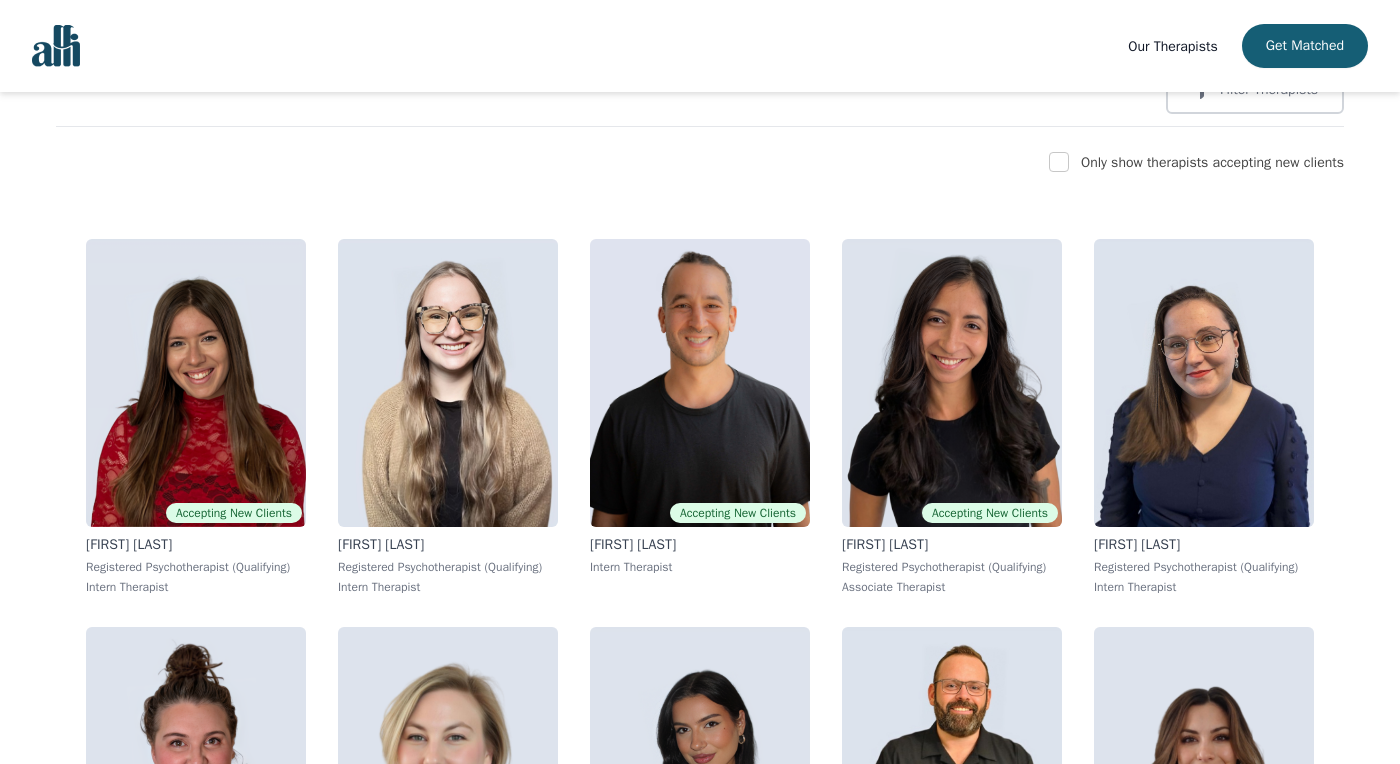 scroll, scrollTop: 300, scrollLeft: 0, axis: vertical 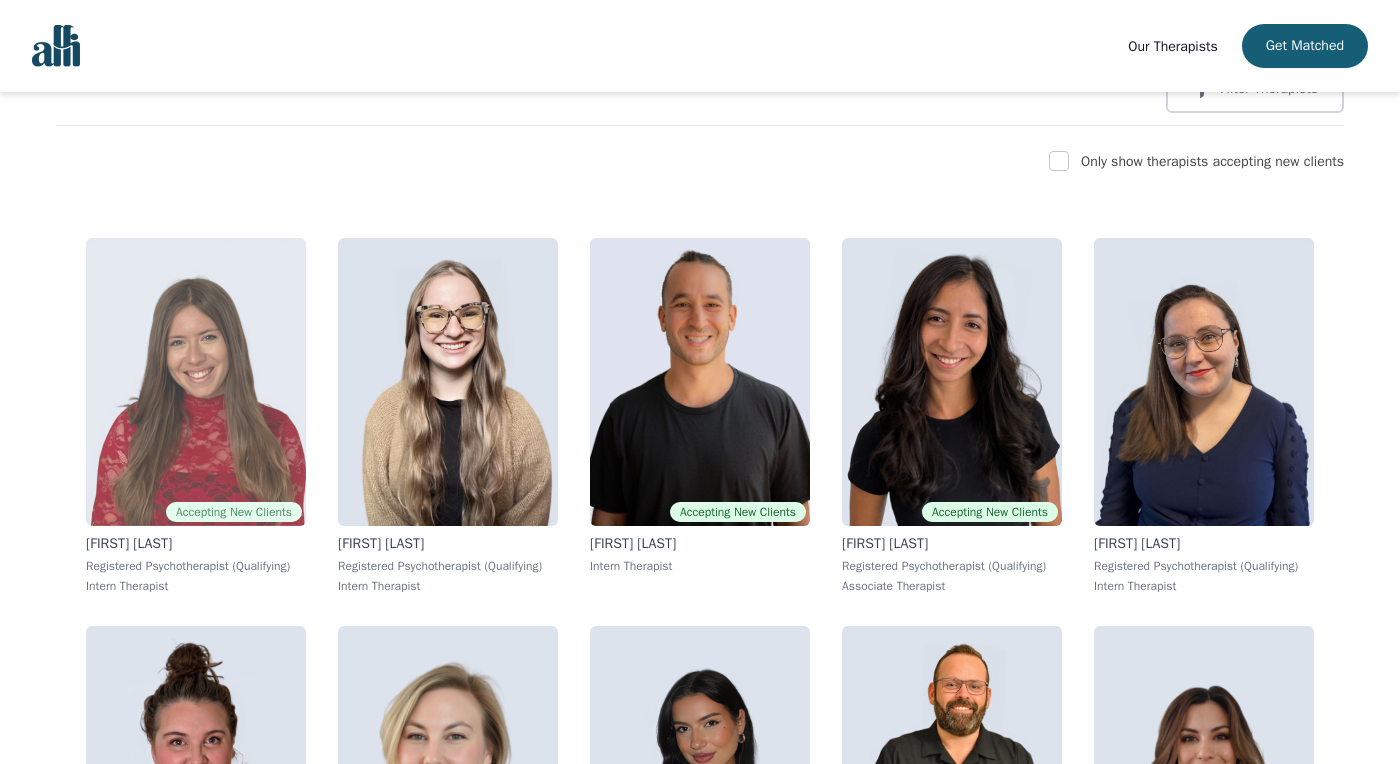 click at bounding box center (196, 382) 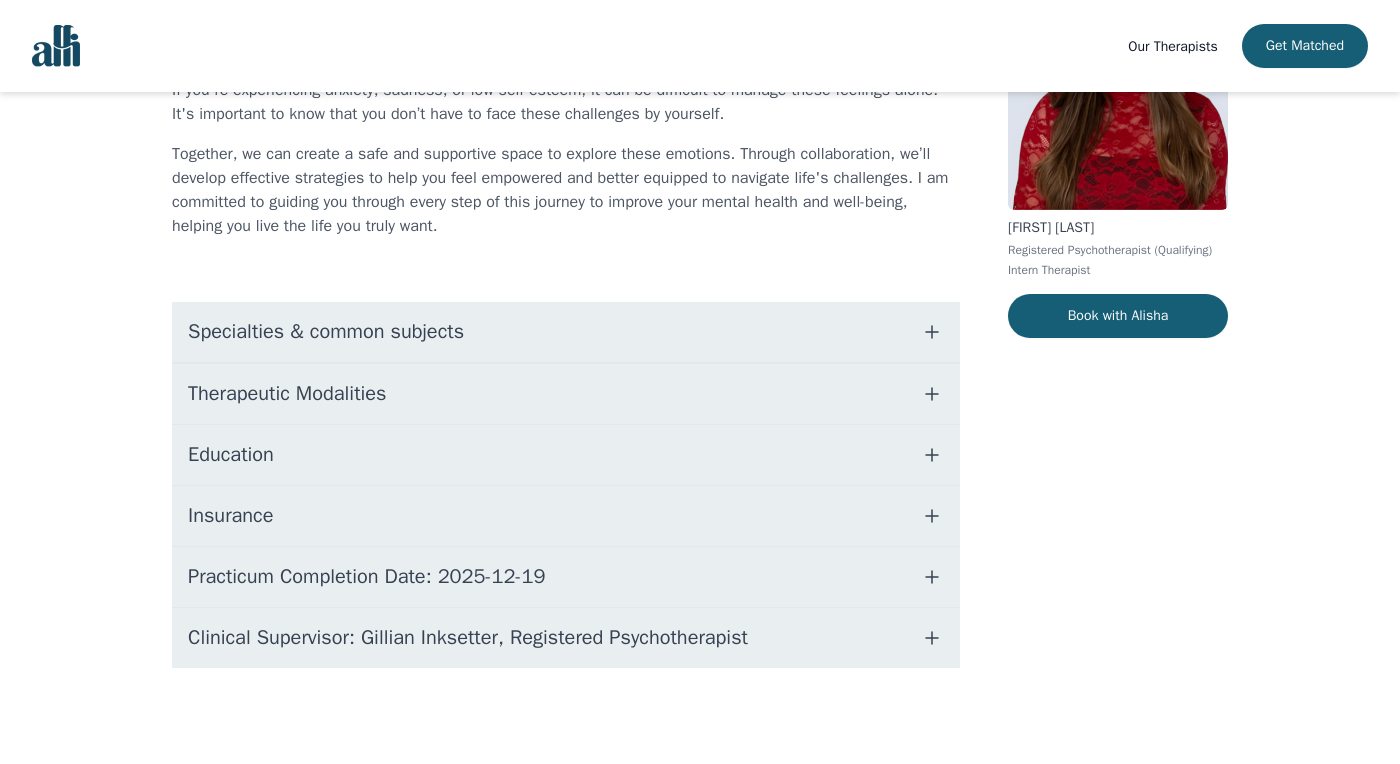 scroll, scrollTop: 0, scrollLeft: 0, axis: both 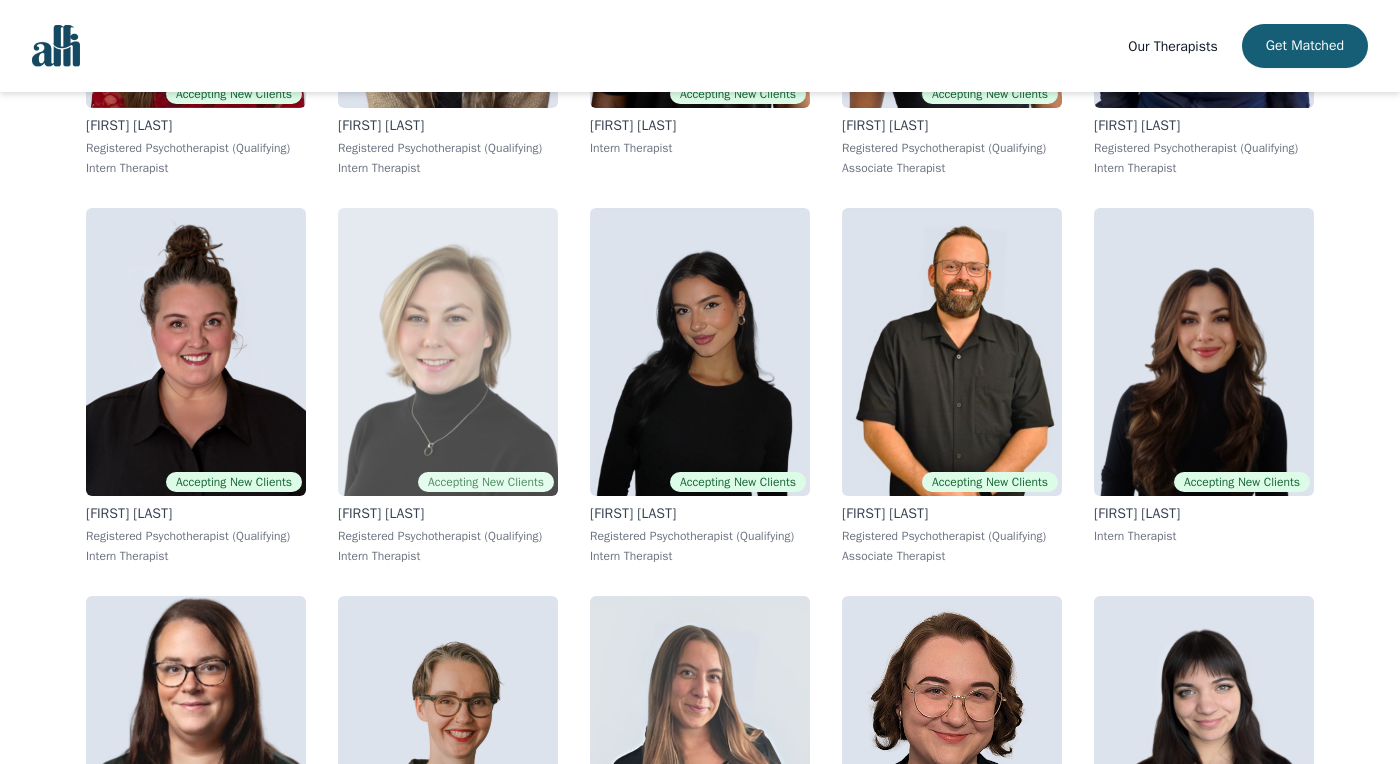 click at bounding box center [448, 352] 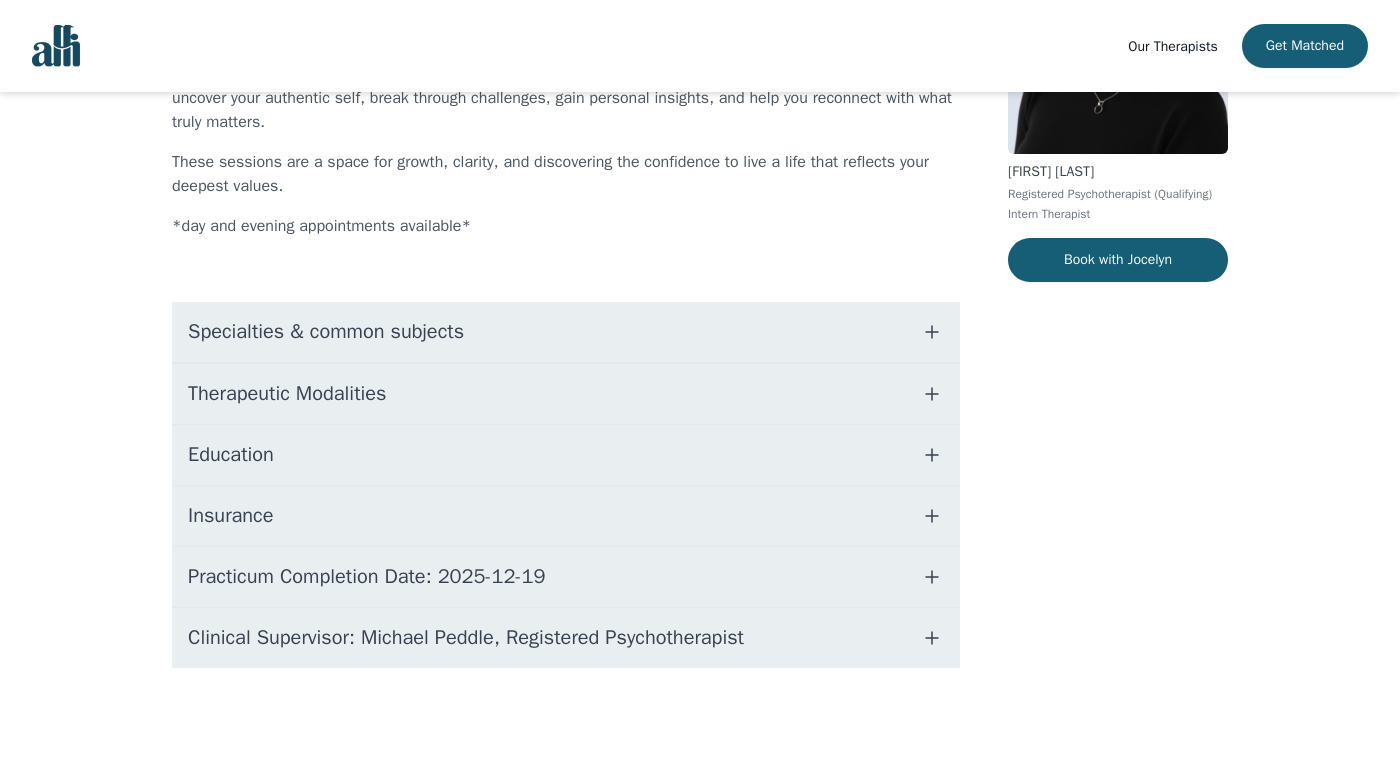 scroll, scrollTop: 0, scrollLeft: 0, axis: both 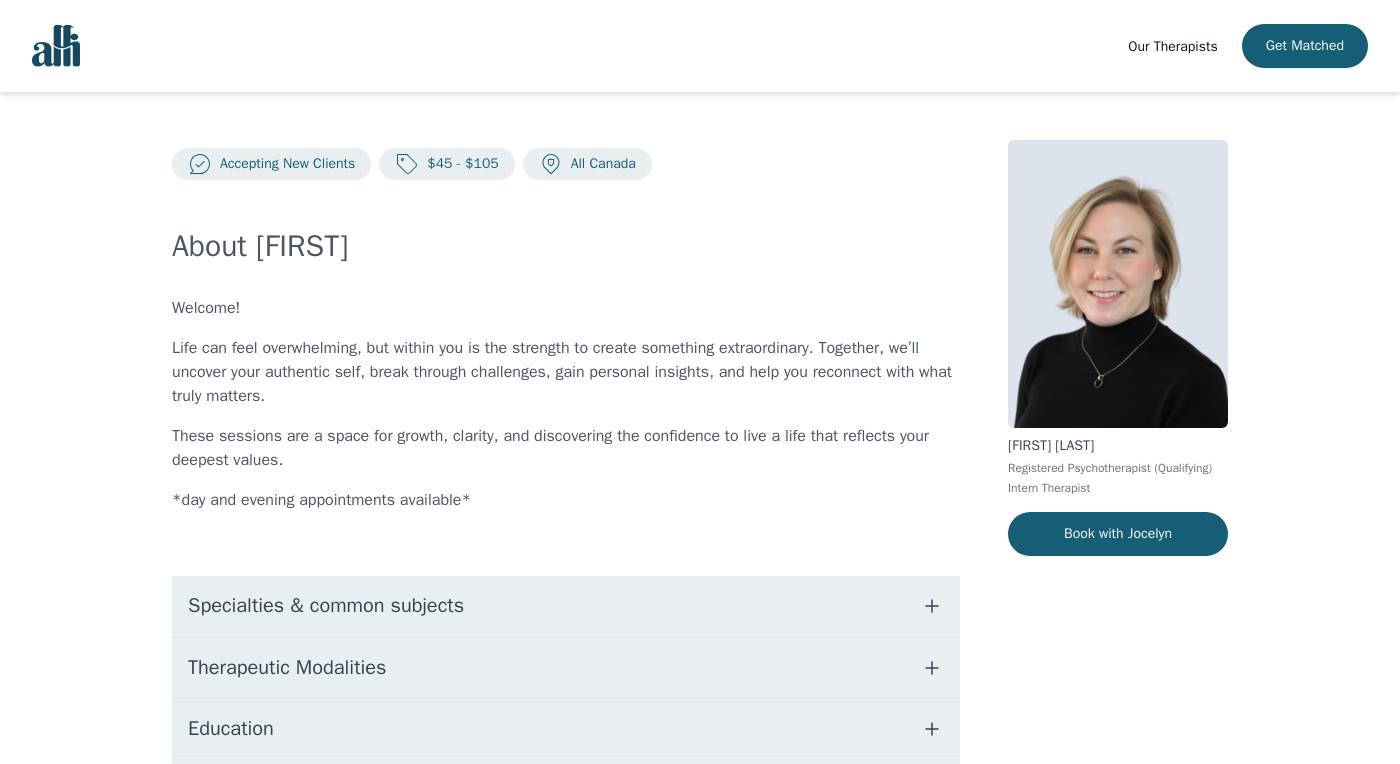click on "Specialties & common subjects" at bounding box center (326, 606) 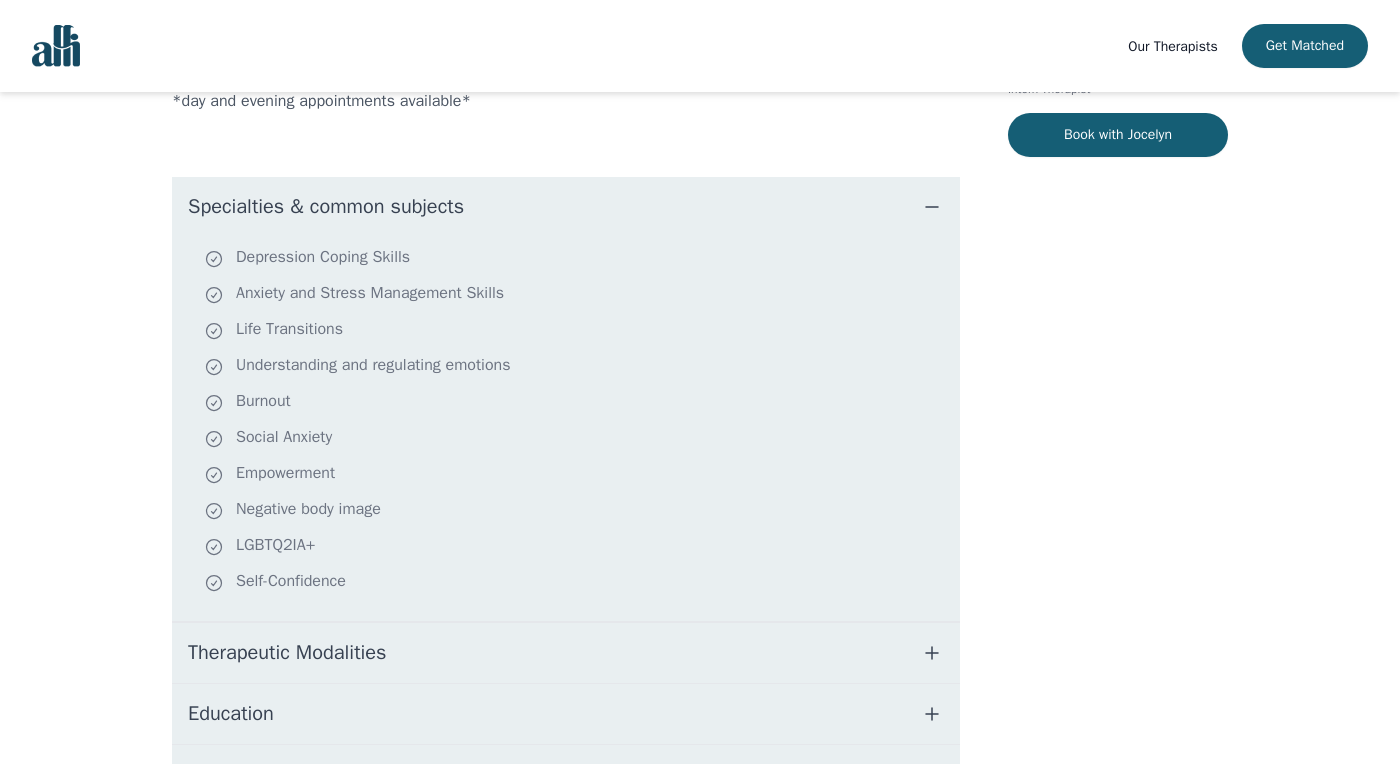 scroll, scrollTop: 400, scrollLeft: 0, axis: vertical 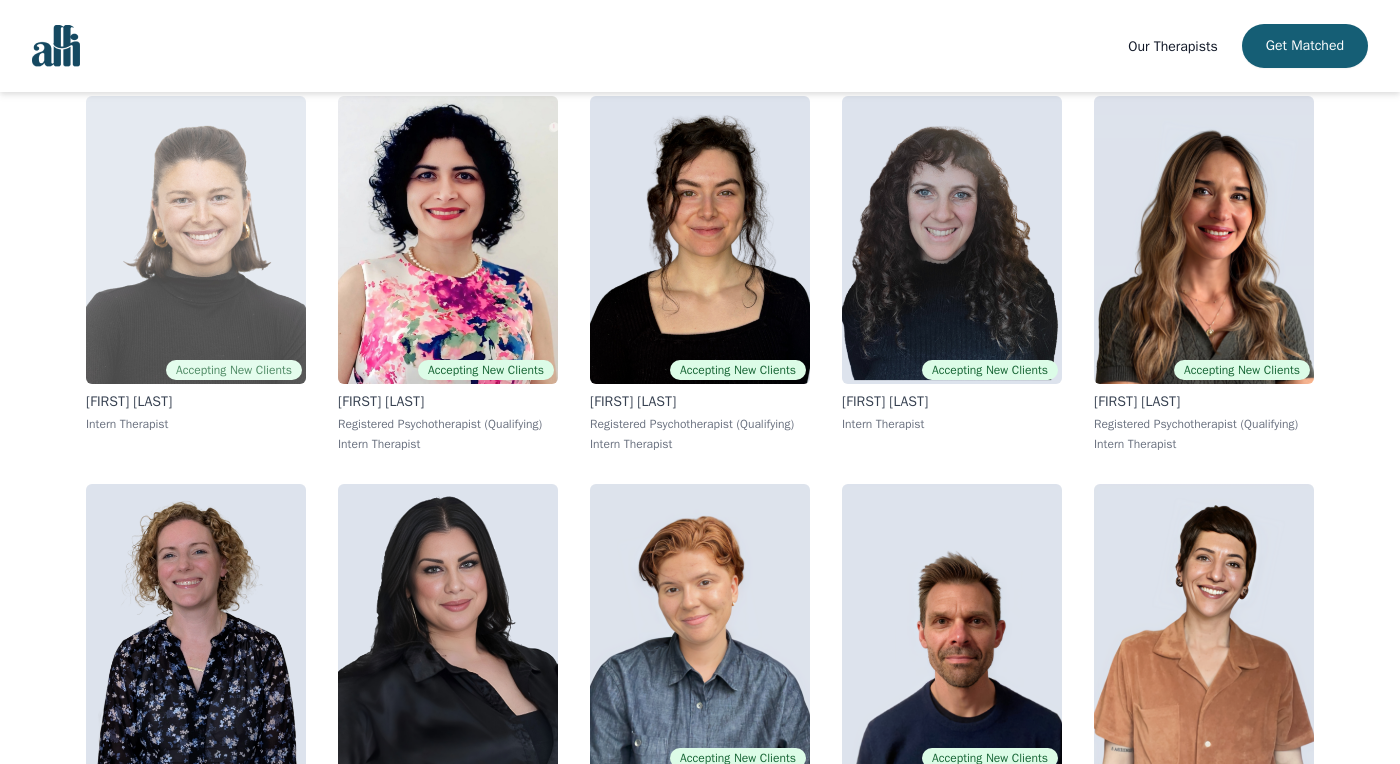 click on "Accepting New Clients" at bounding box center (234, 370) 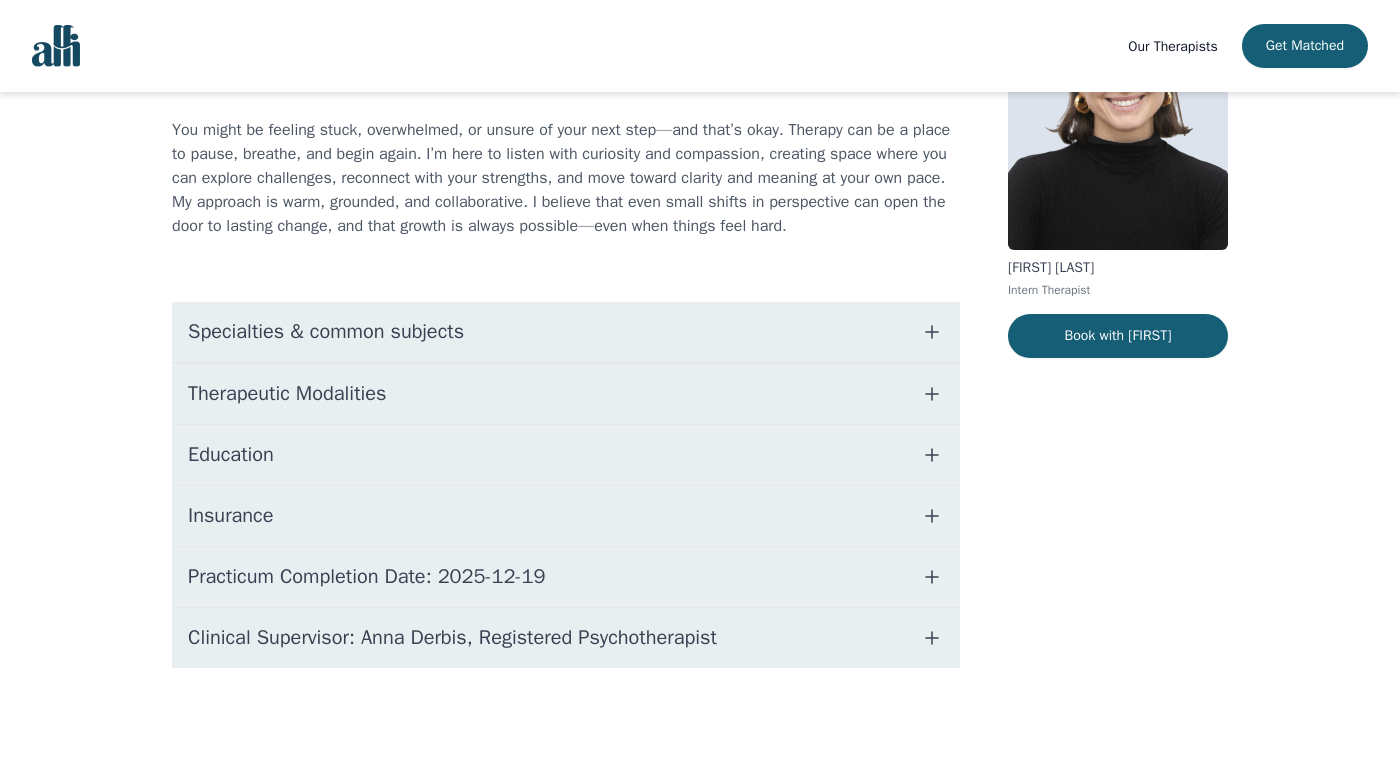 scroll, scrollTop: 0, scrollLeft: 0, axis: both 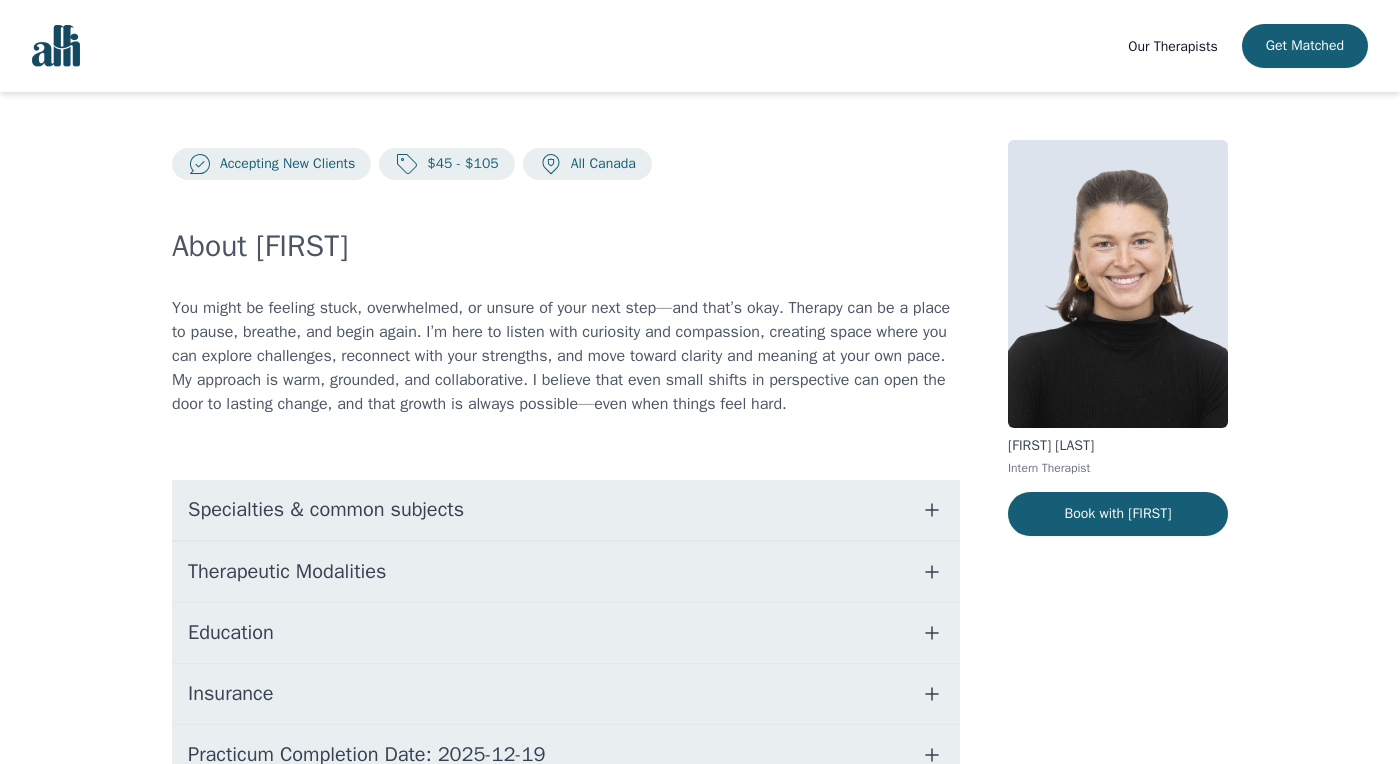 click on "Specialties & common subjects" at bounding box center (566, 510) 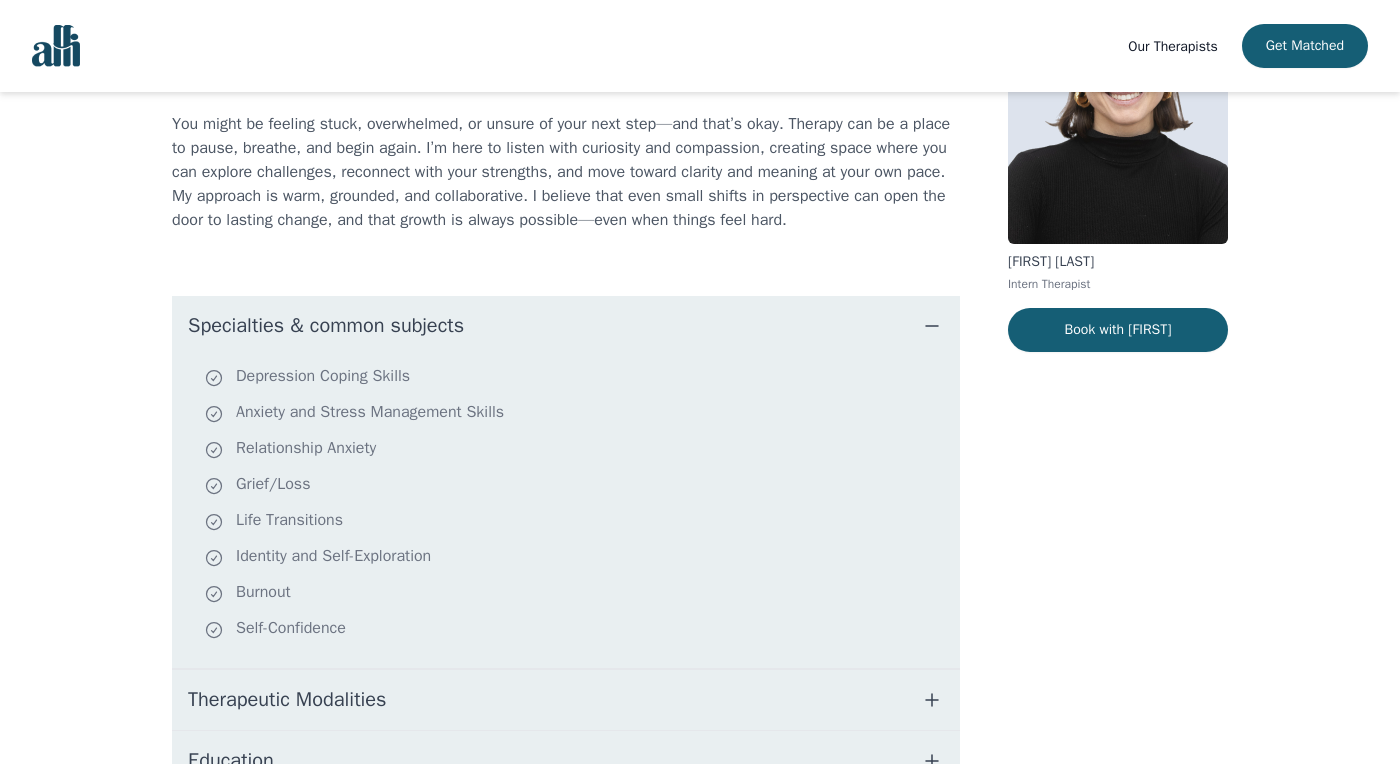 scroll, scrollTop: 300, scrollLeft: 0, axis: vertical 